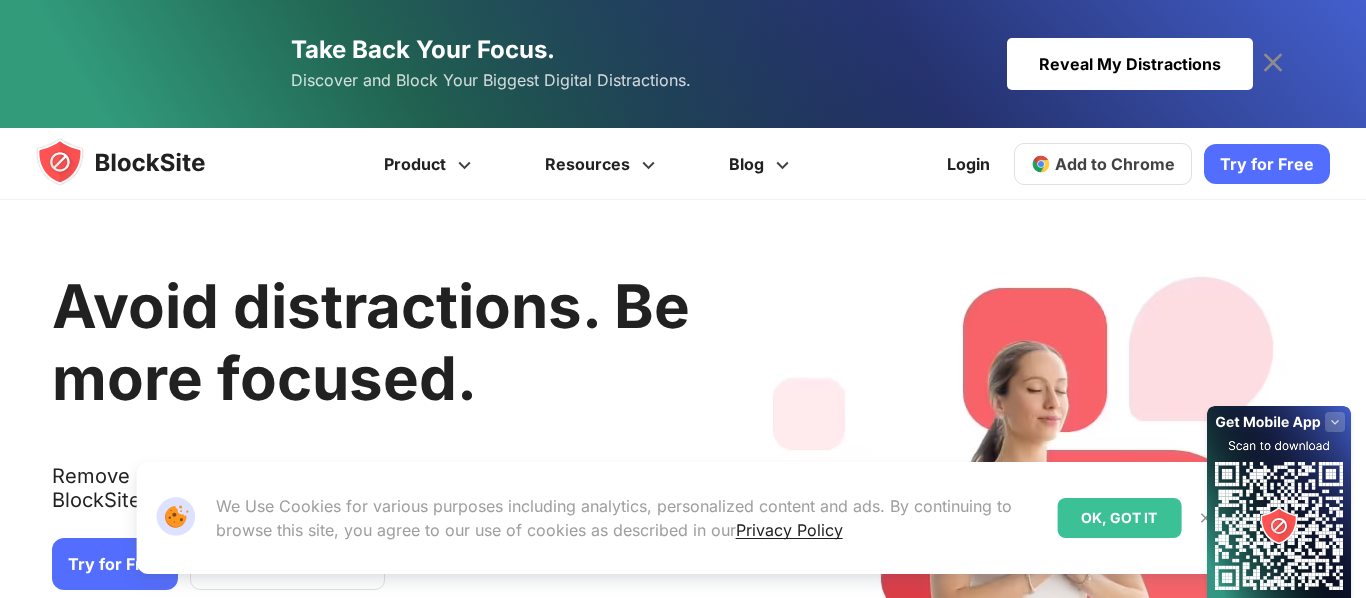 scroll, scrollTop: 0, scrollLeft: 0, axis: both 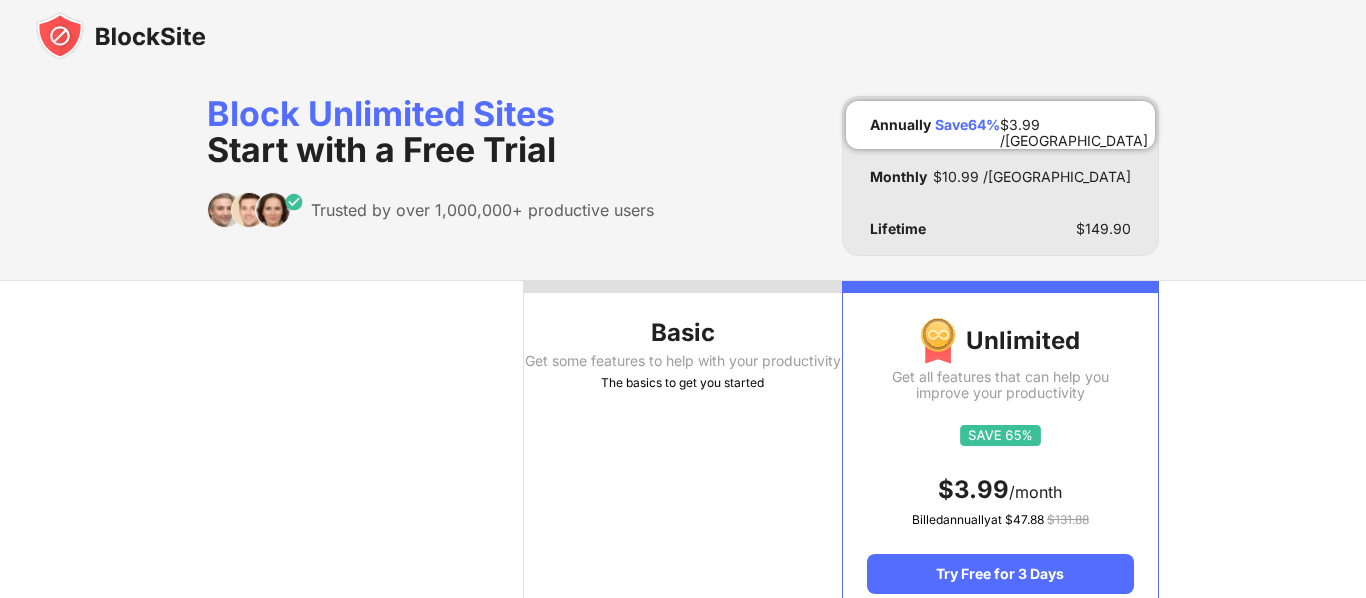 click on "Basic Get some features to help with your productivity The basics to get you started" at bounding box center [682, 450] 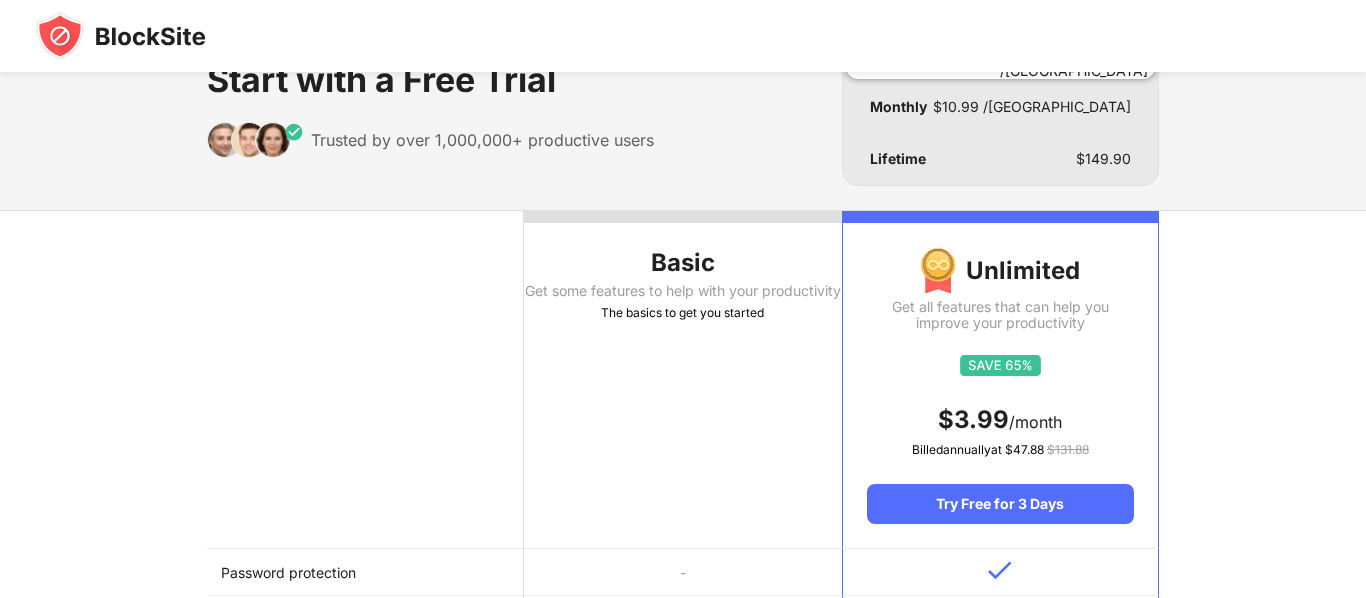 scroll, scrollTop: 181, scrollLeft: 0, axis: vertical 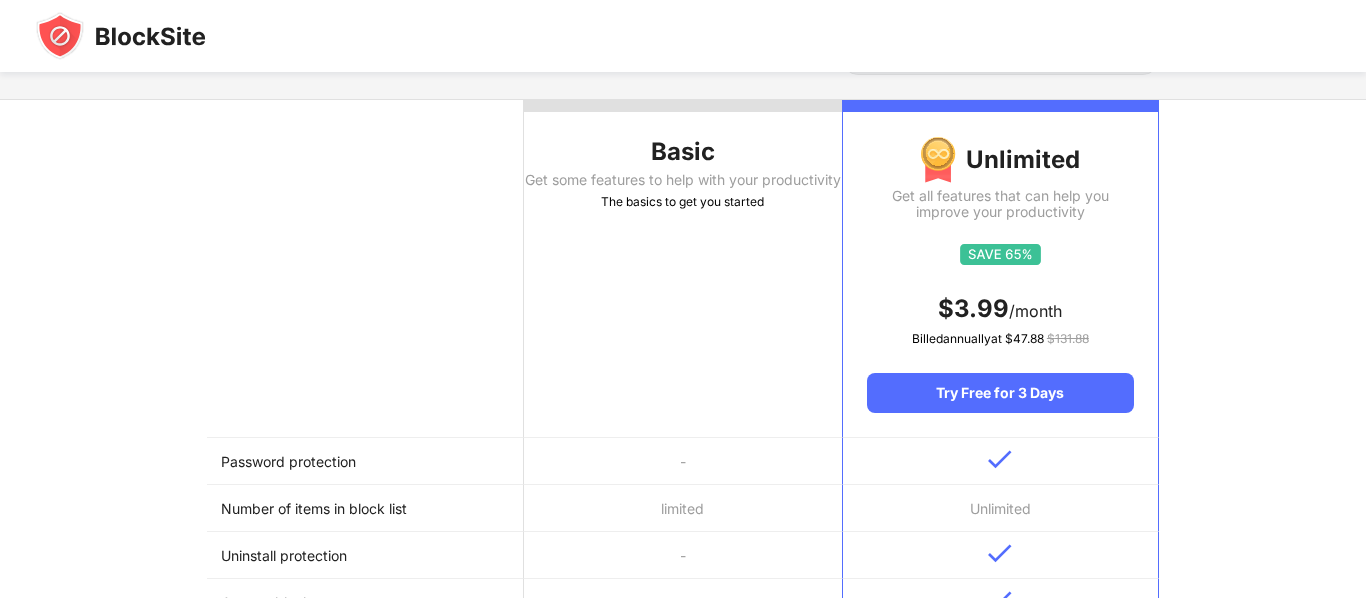 click on "Basic Get some features to help with your productivity The basics to get you started" at bounding box center (682, 269) 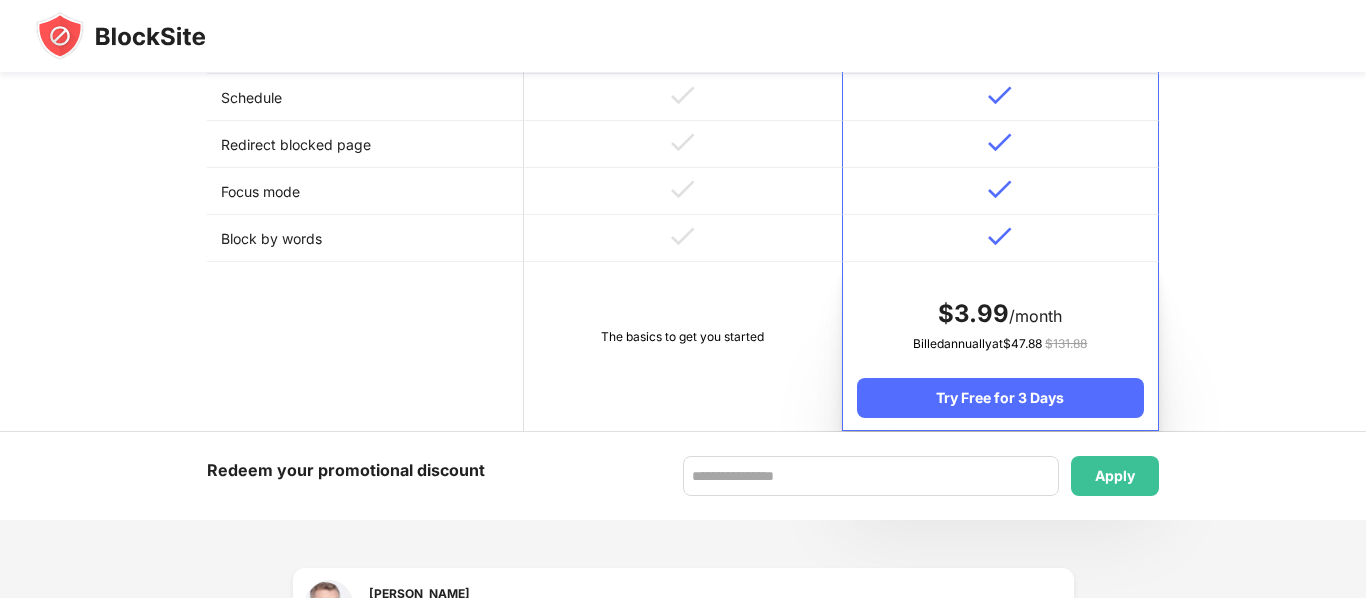 scroll, scrollTop: 974, scrollLeft: 0, axis: vertical 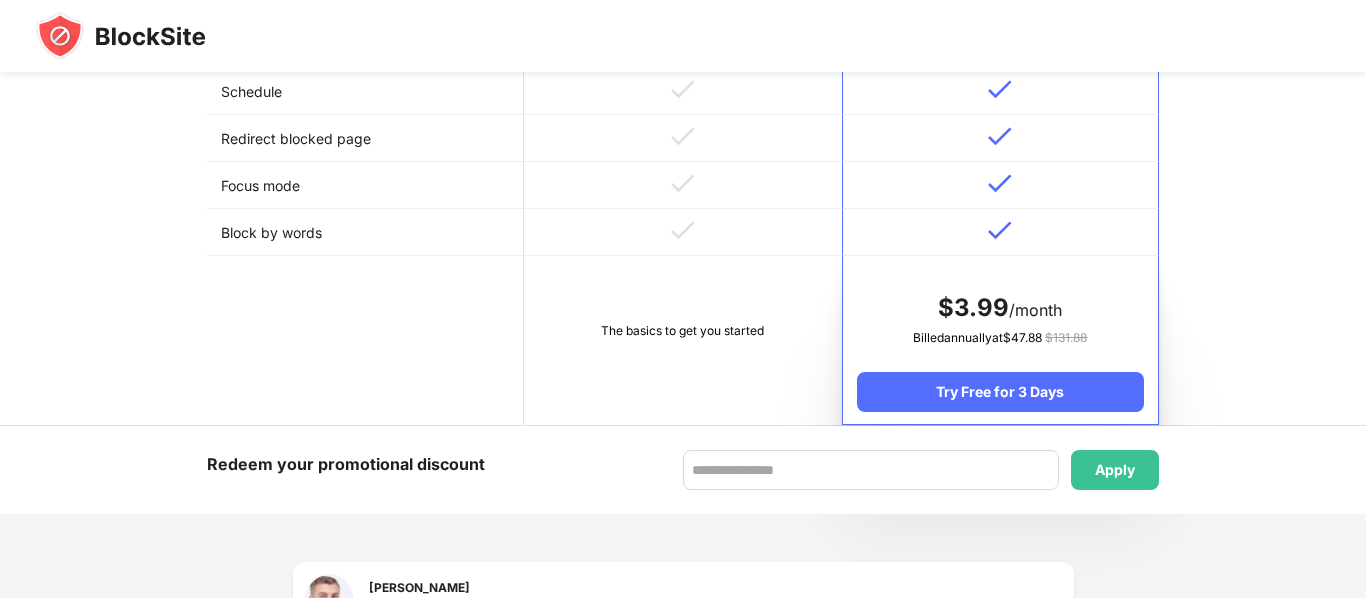 click on "The basics to get you started" at bounding box center [682, 340] 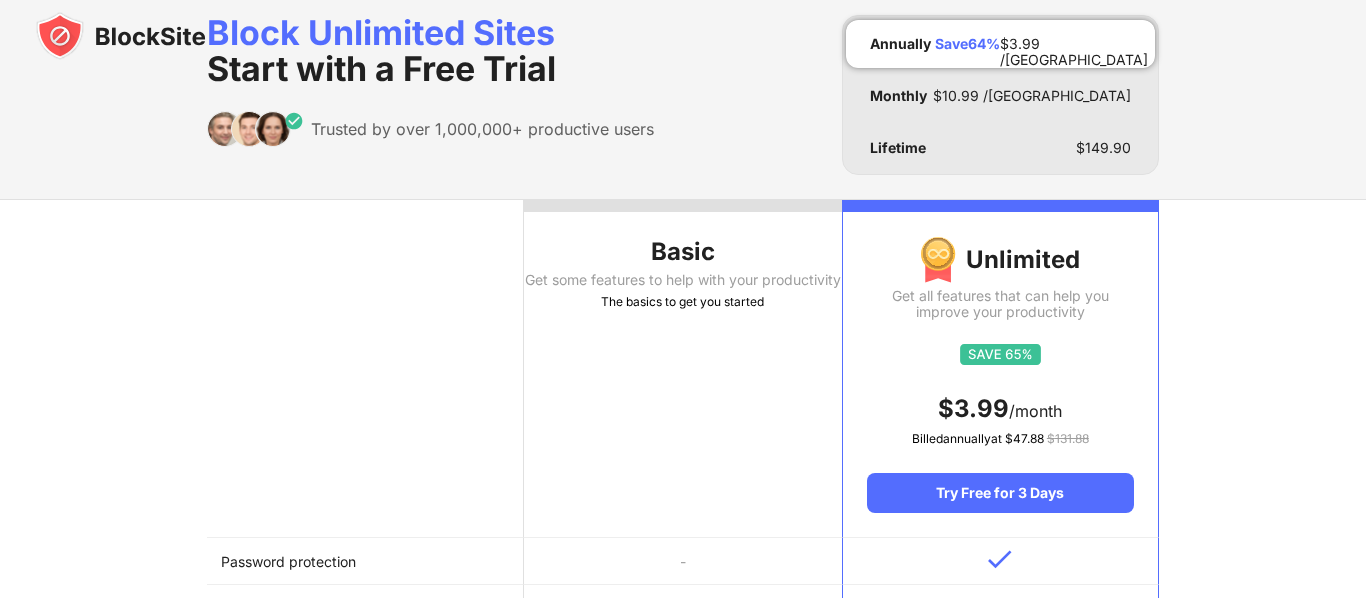 scroll, scrollTop: 0, scrollLeft: 0, axis: both 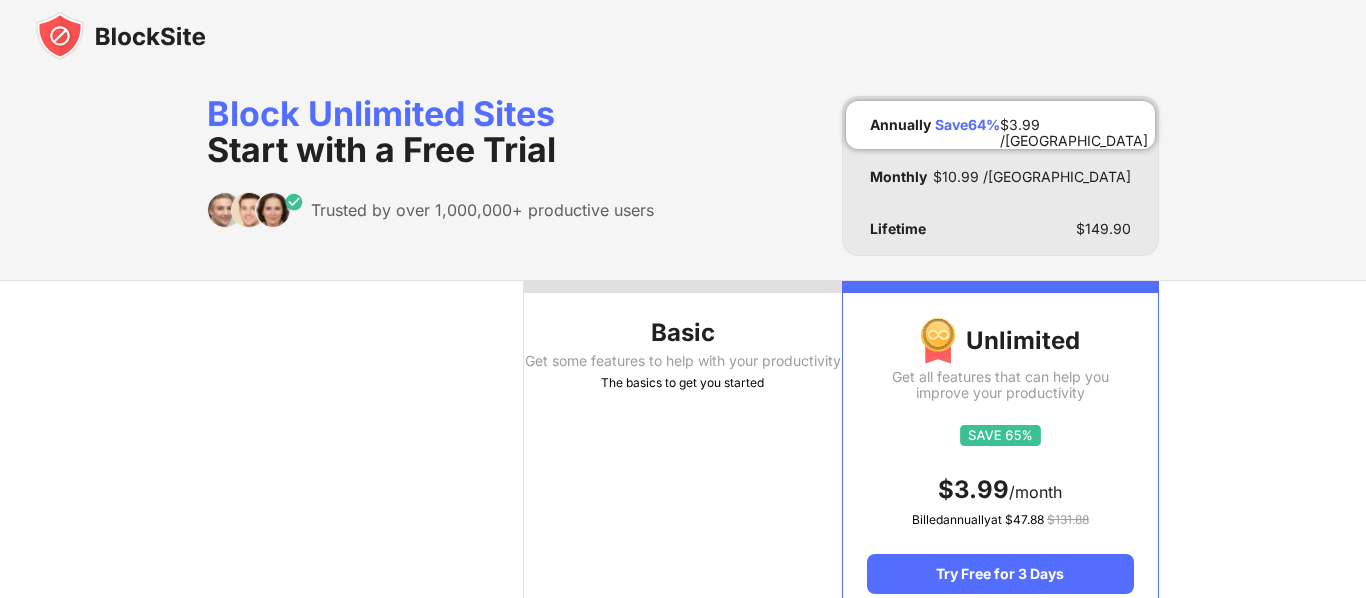 click on "Basic Get some features to help with your productivity The basics to get you started" at bounding box center (682, 450) 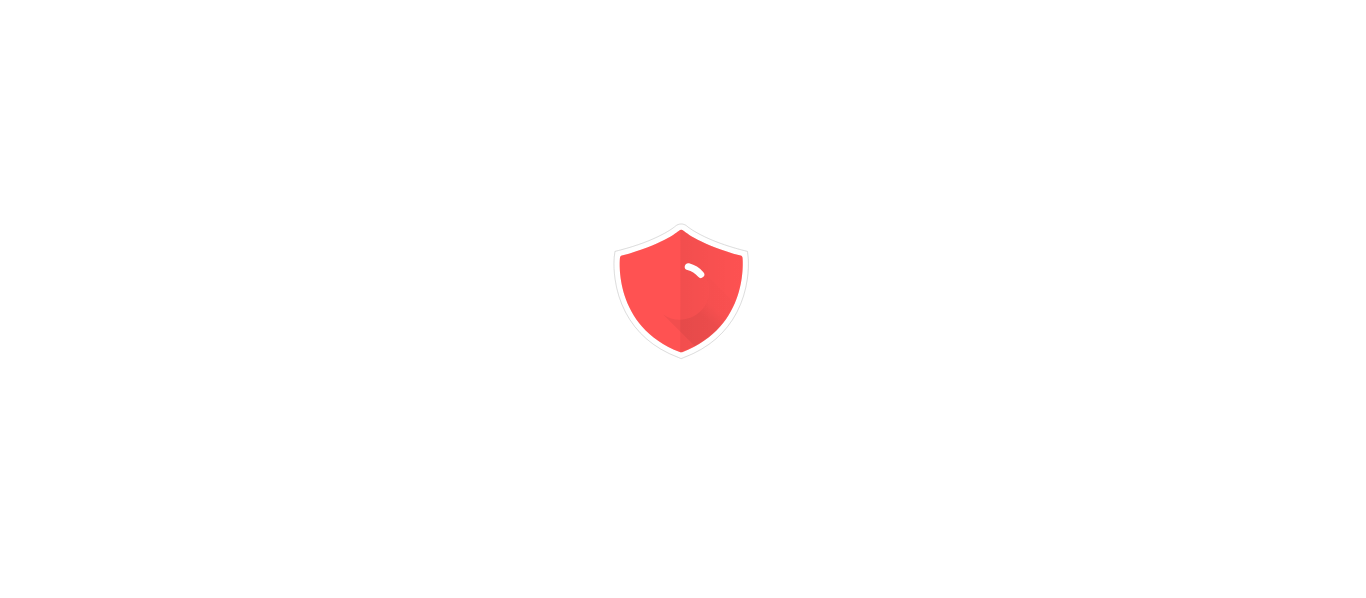 scroll, scrollTop: 0, scrollLeft: 0, axis: both 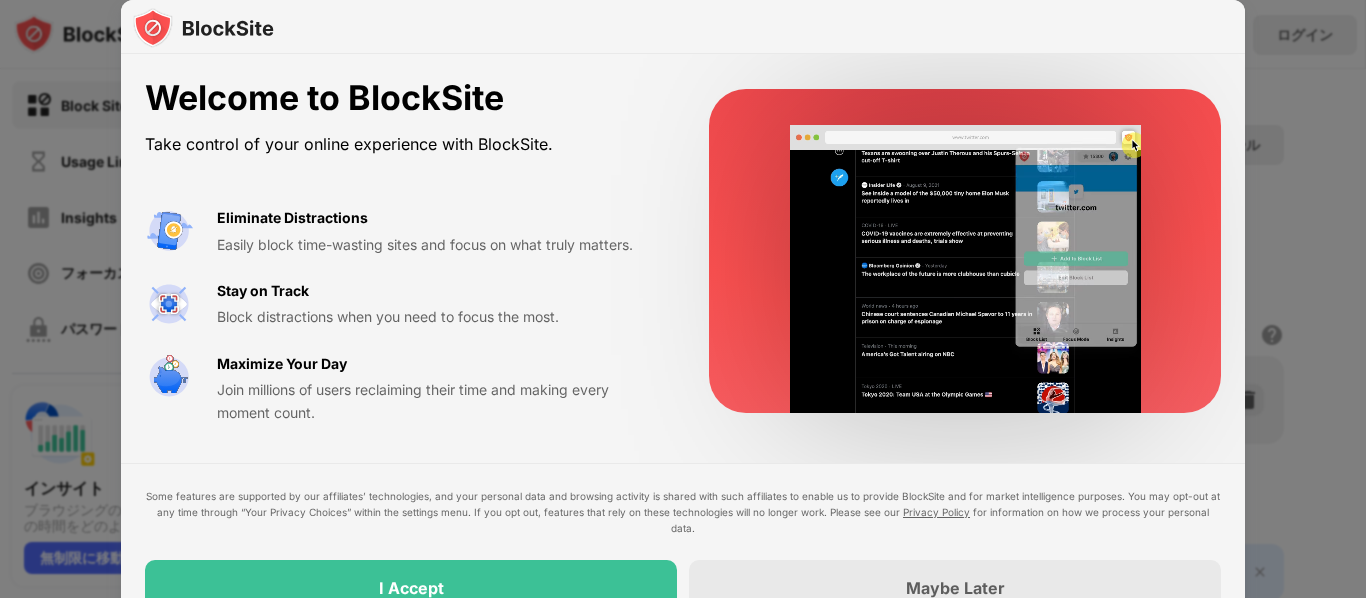 click on "I Accept" at bounding box center [411, 588] 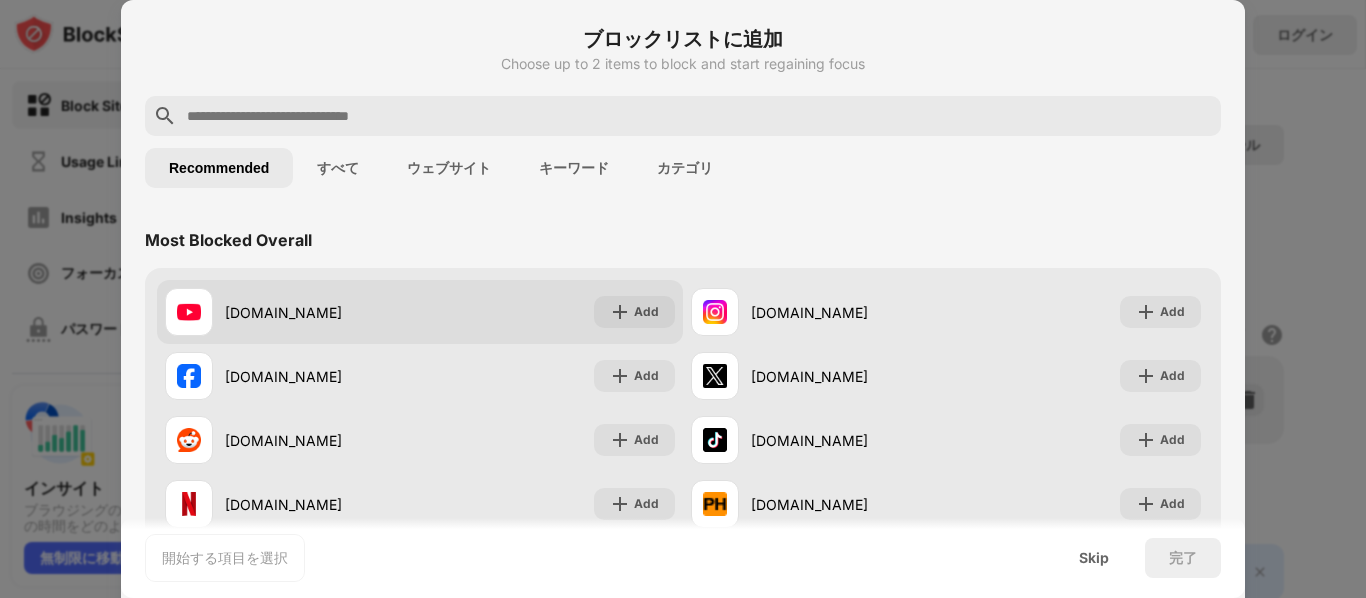 click at bounding box center (189, 312) 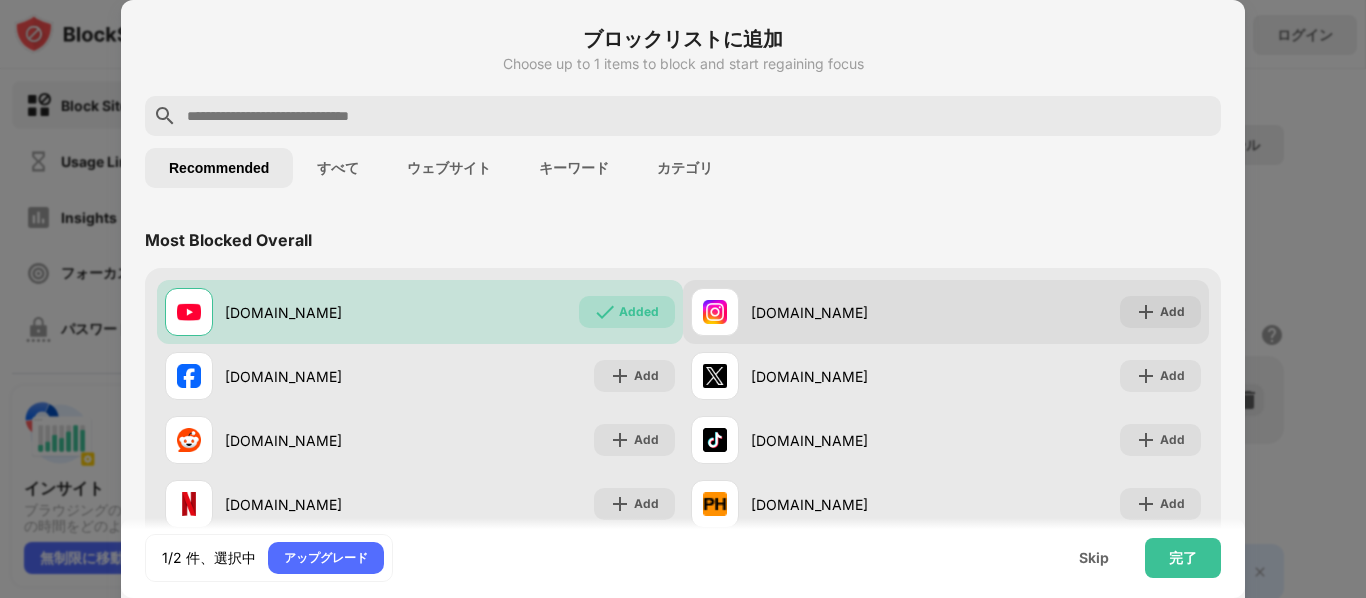 click on "instagram.com" at bounding box center (848, 312) 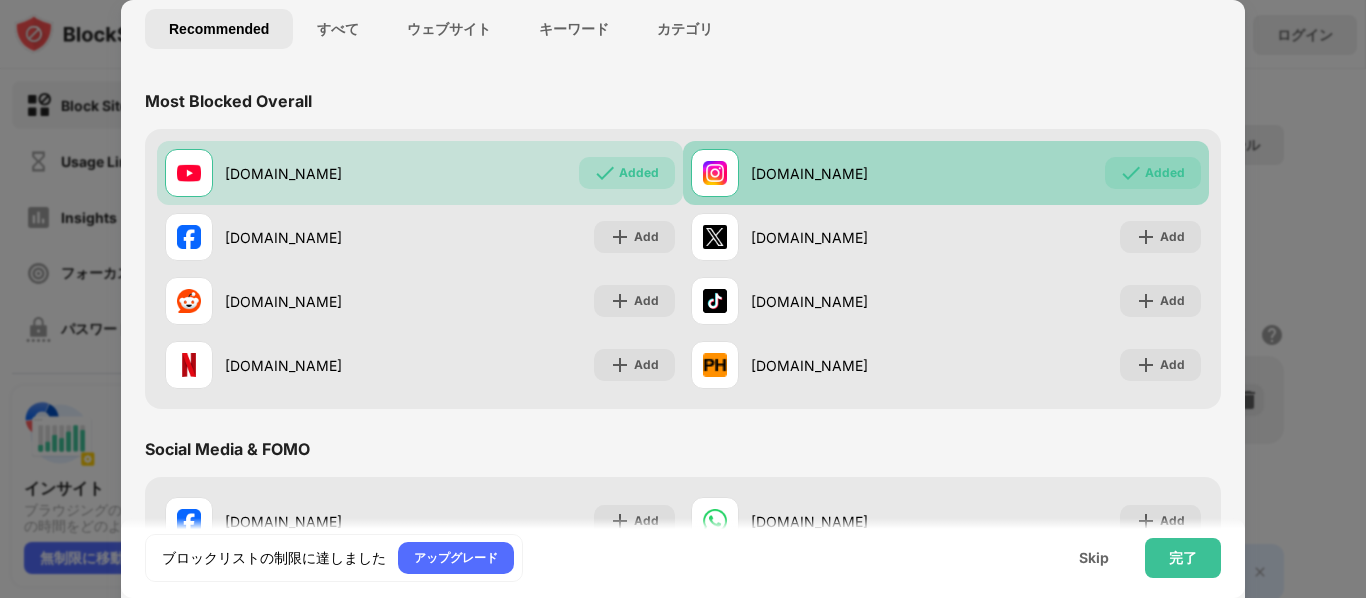 scroll, scrollTop: 149, scrollLeft: 0, axis: vertical 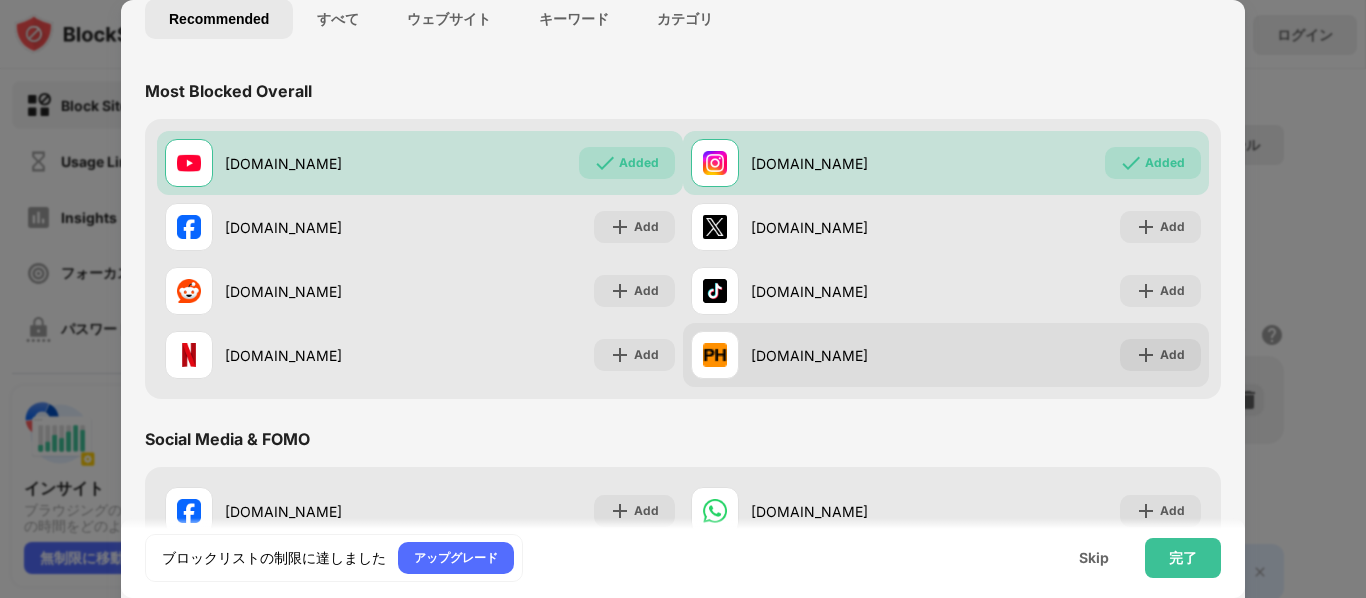 click on "pornhub.com" at bounding box center [848, 355] 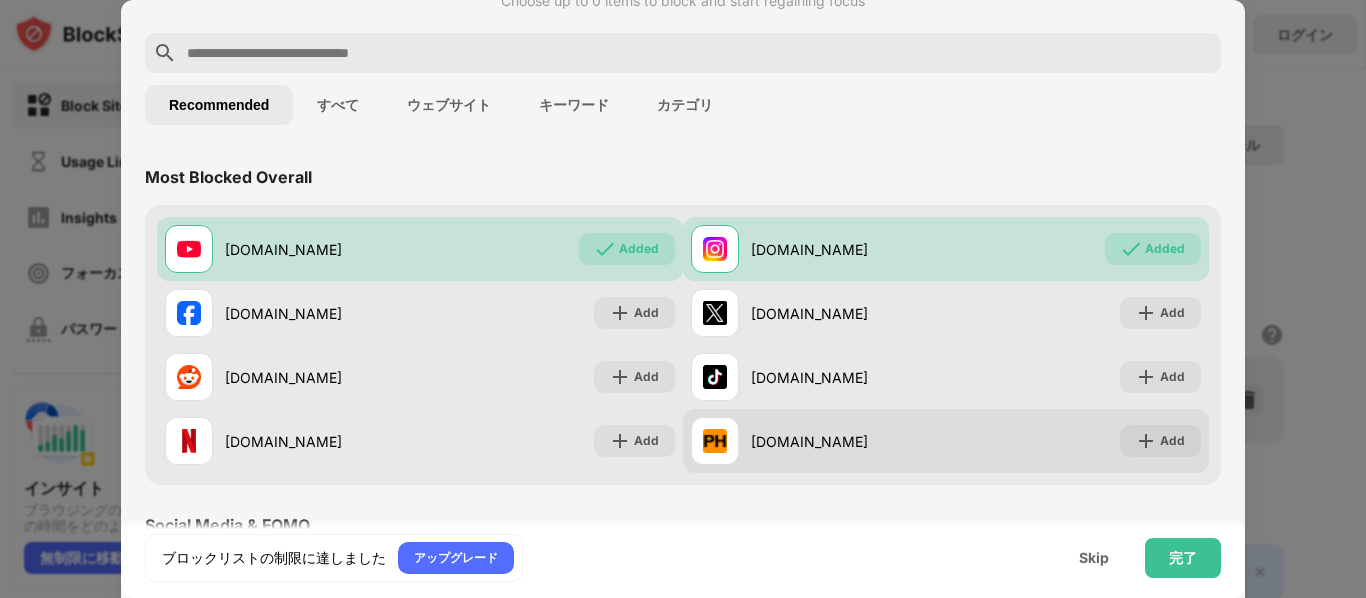 scroll, scrollTop: 61, scrollLeft: 0, axis: vertical 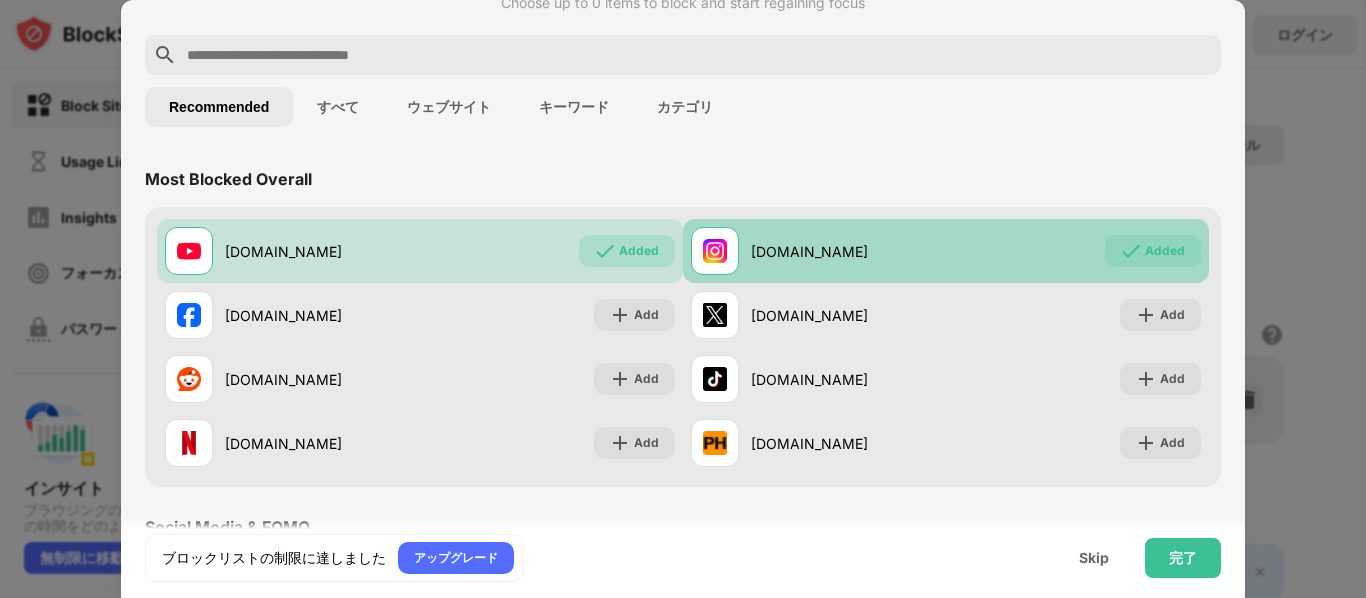 click on "instagram.com Added" at bounding box center [946, 251] 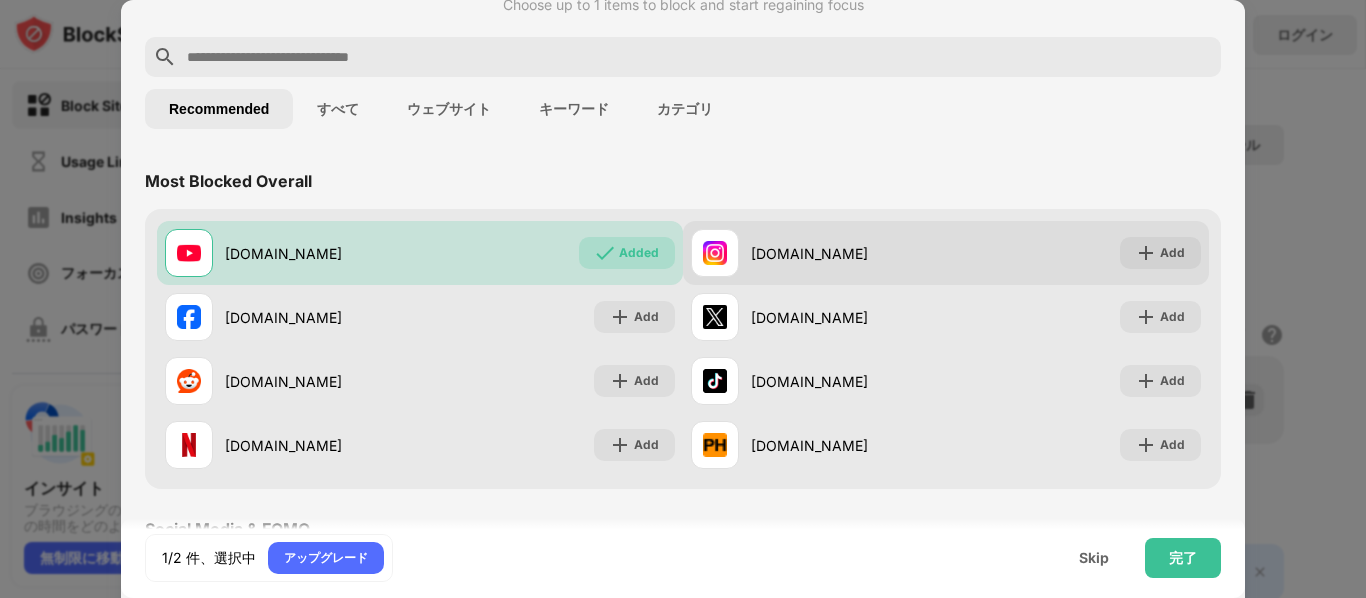 scroll, scrollTop: 0, scrollLeft: 0, axis: both 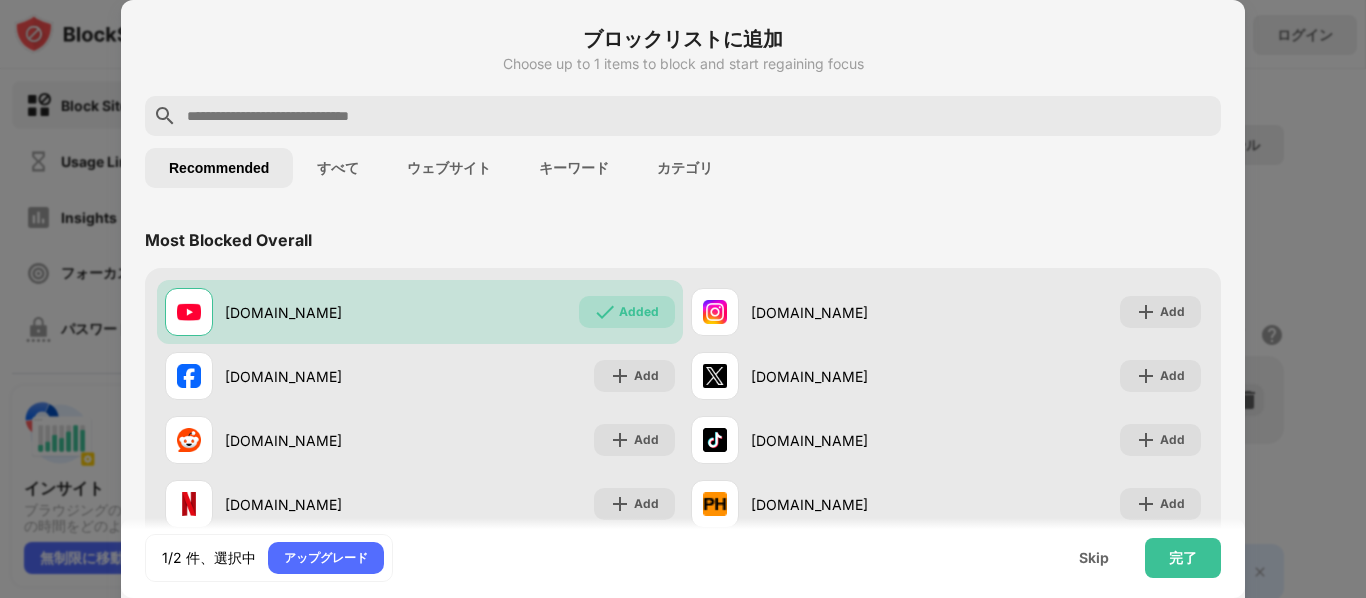 click on "ウェブサイト" at bounding box center [449, 168] 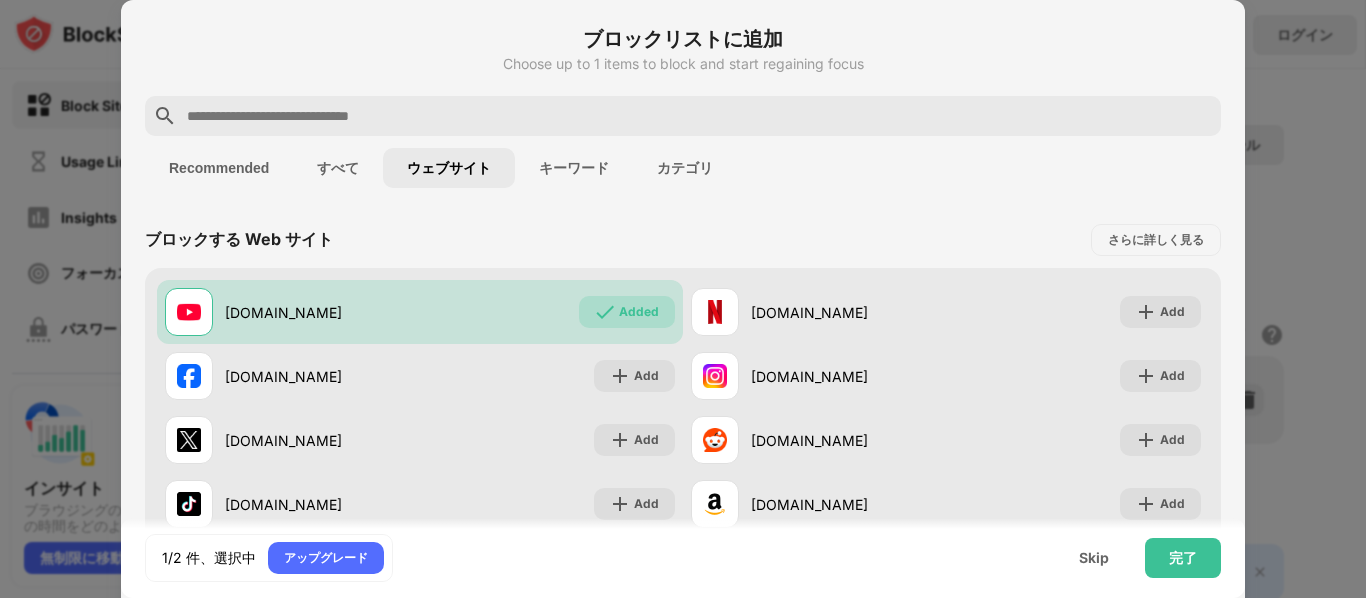 click at bounding box center (699, 116) 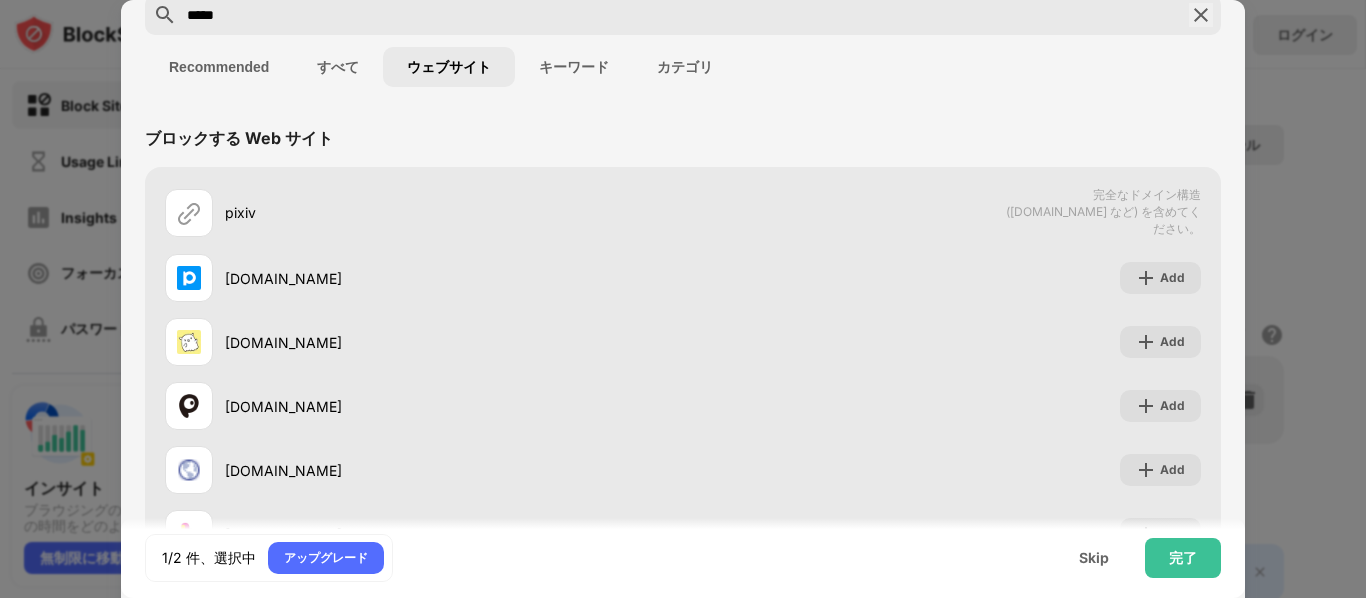 scroll, scrollTop: 102, scrollLeft: 0, axis: vertical 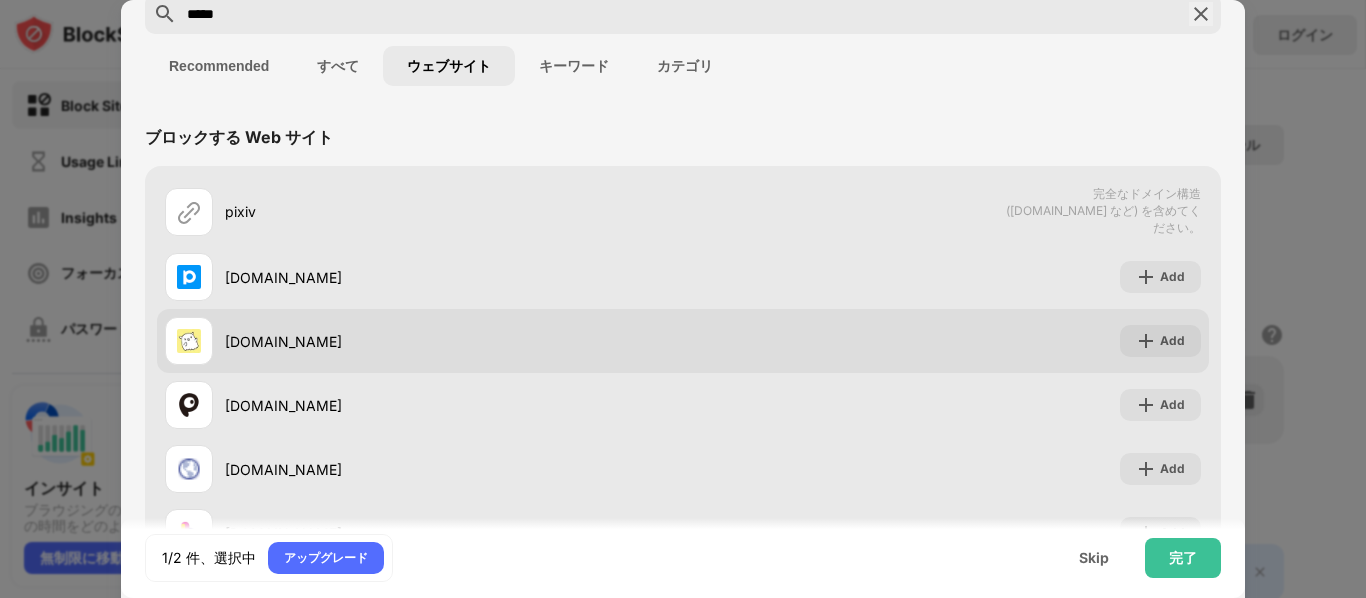 type on "*****" 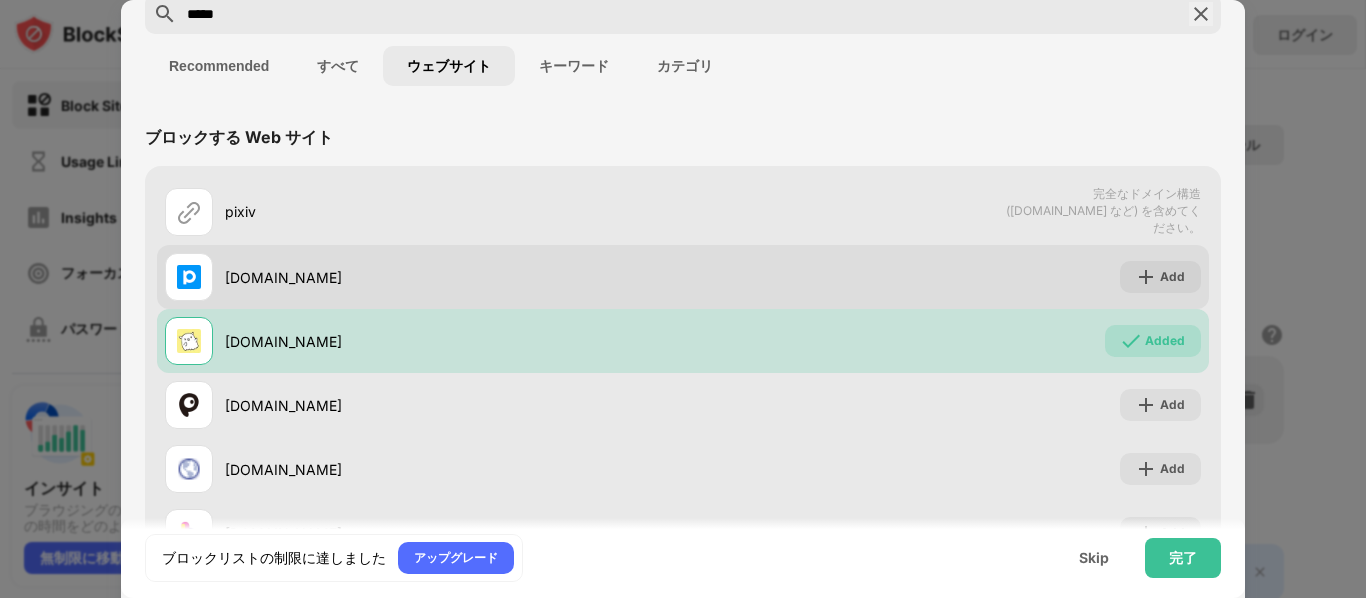 click on "Add" at bounding box center (1160, 277) 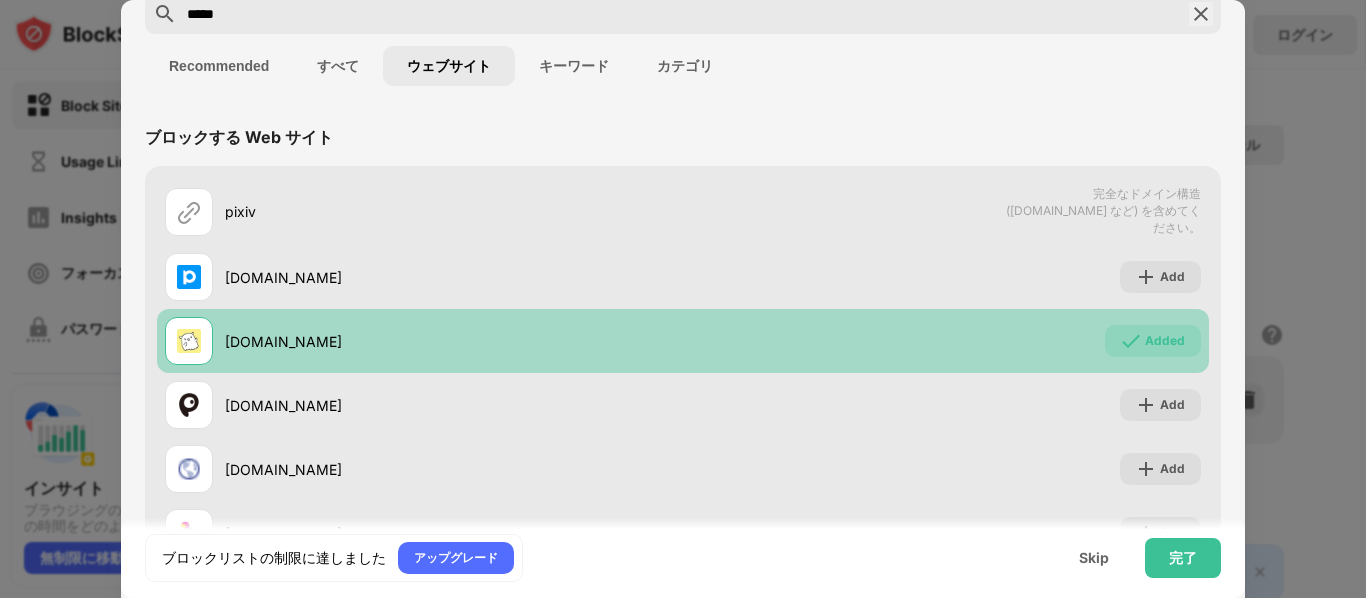 click at bounding box center (1131, 341) 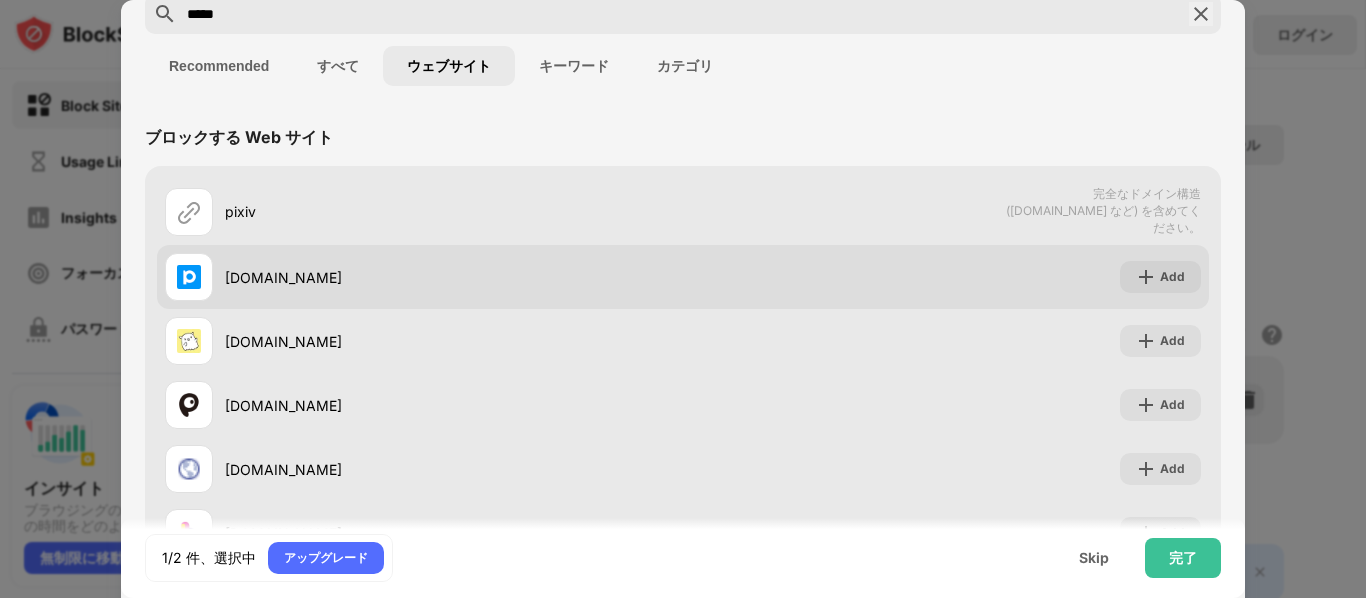 click on "Add" at bounding box center [1172, 277] 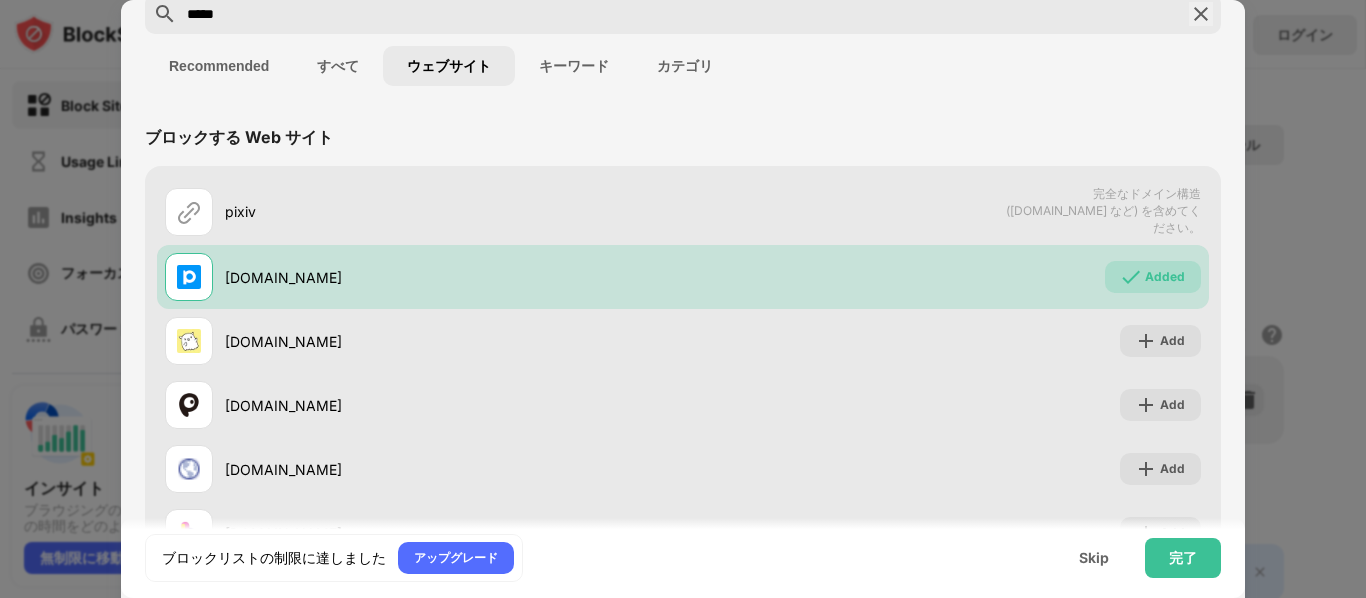 click on "完了" at bounding box center [1183, 558] 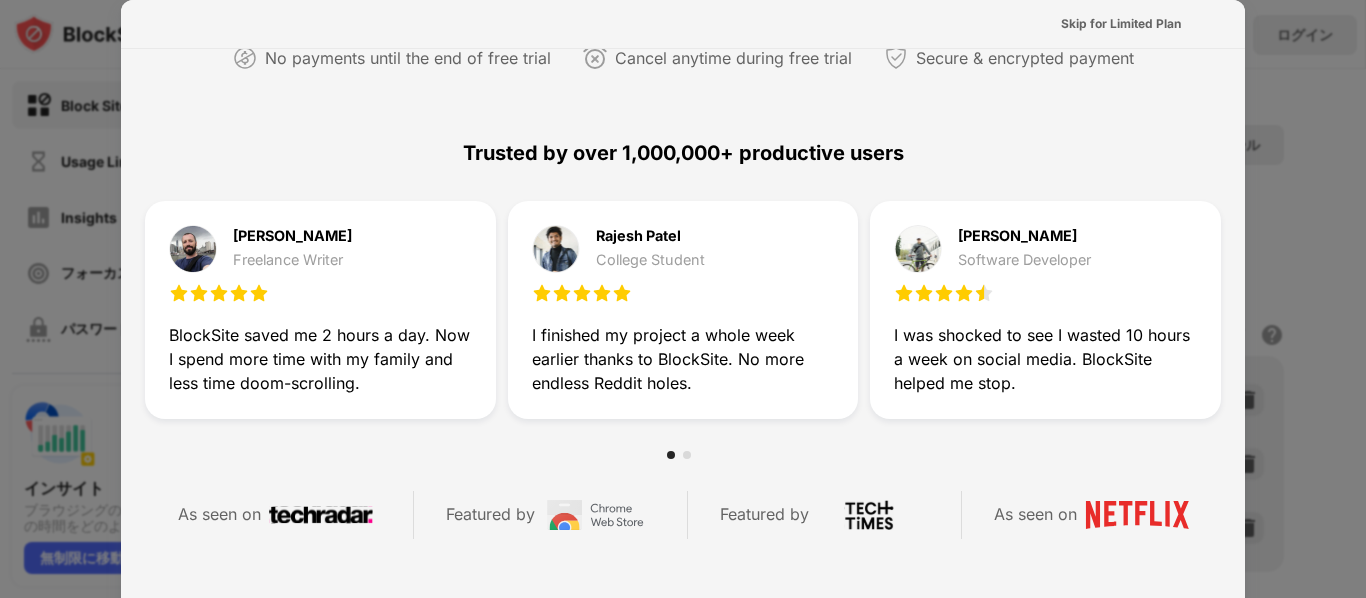 scroll, scrollTop: 0, scrollLeft: 0, axis: both 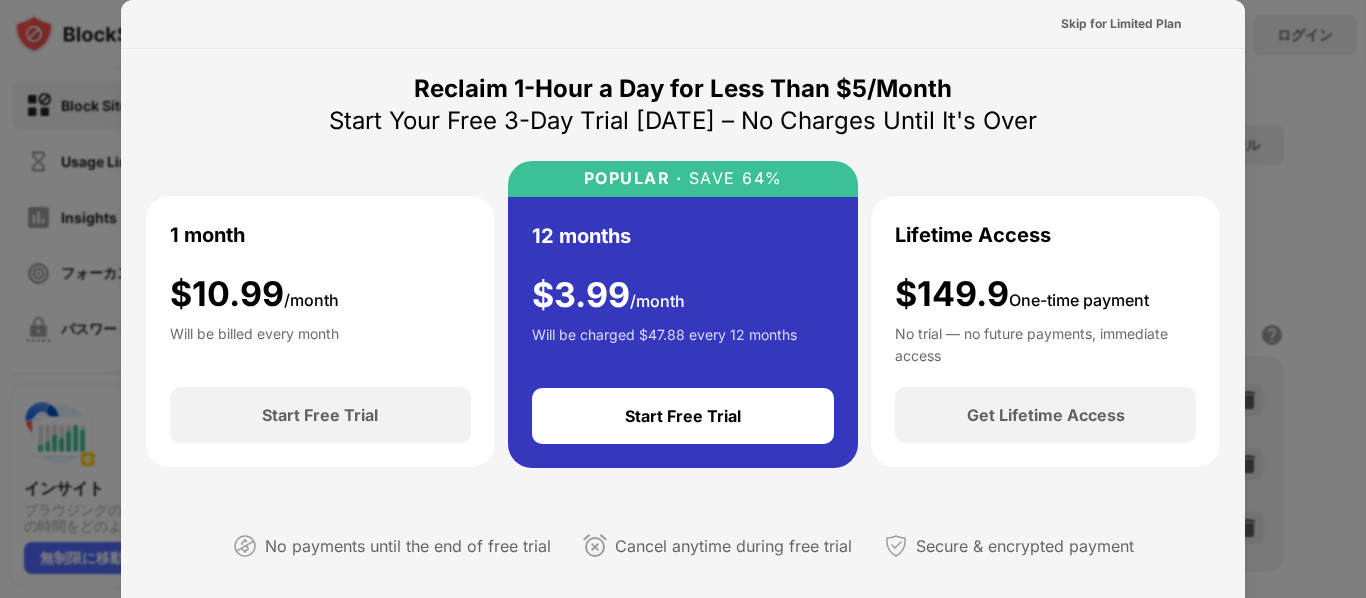 click on "Skip for Limited Plan" at bounding box center (1121, 24) 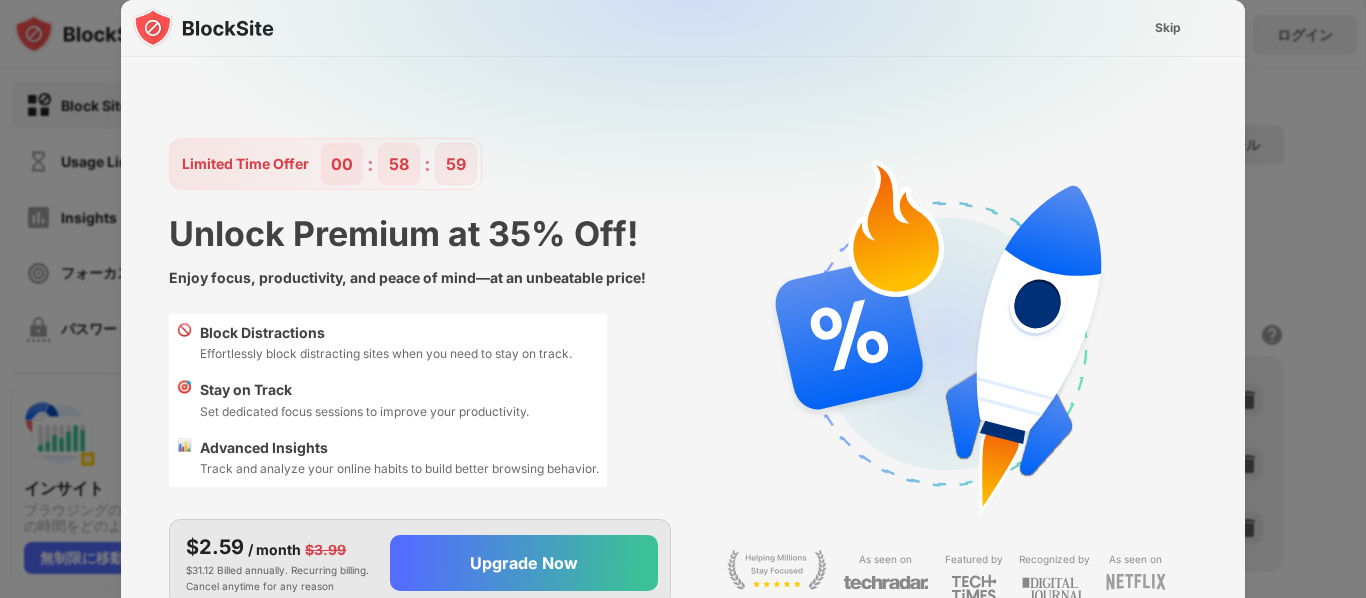 scroll, scrollTop: 48, scrollLeft: 0, axis: vertical 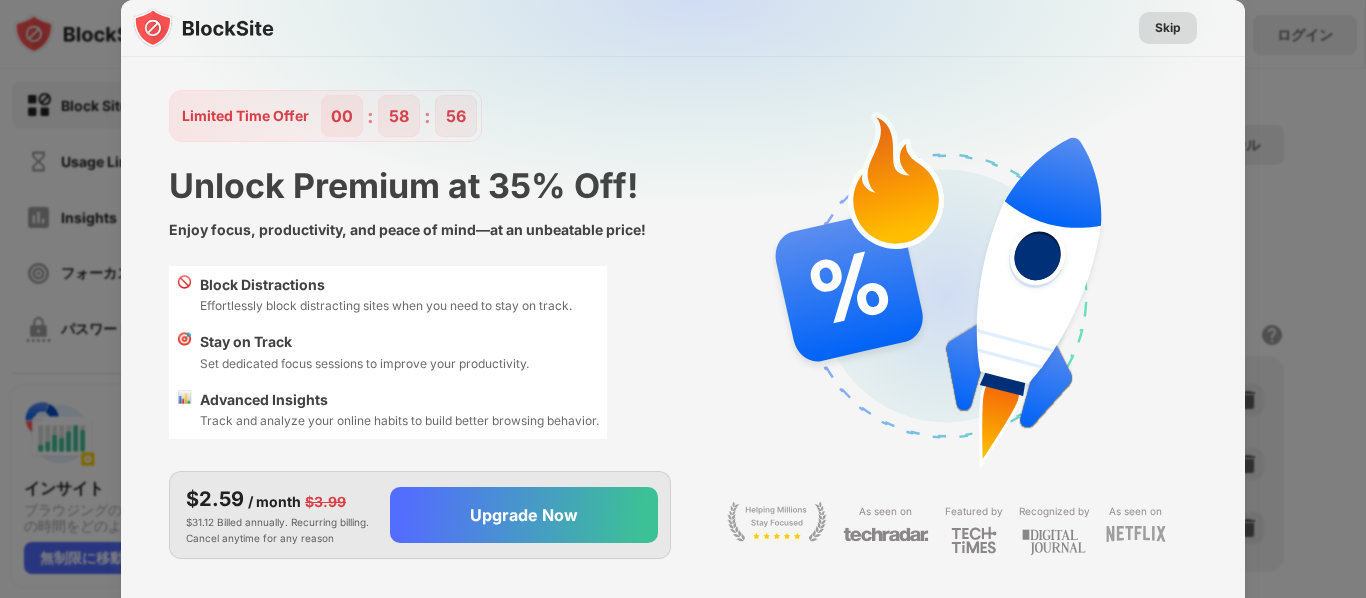 click on "Skip" at bounding box center [1168, 28] 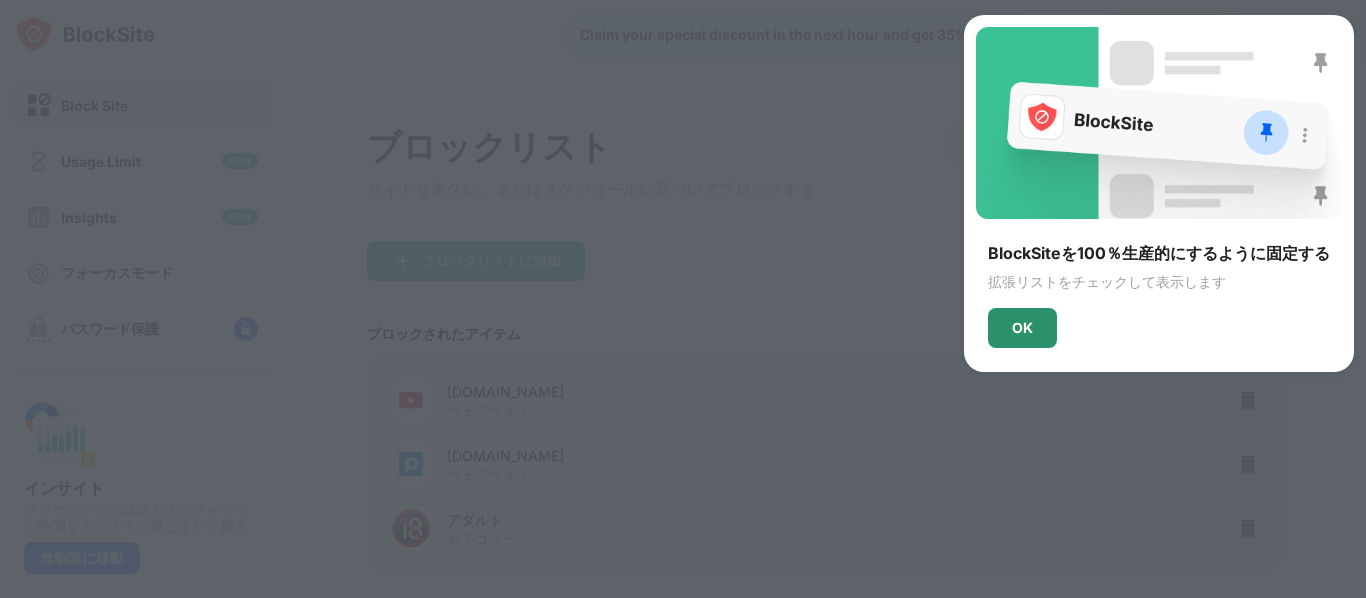 click on "OK" at bounding box center [1022, 328] 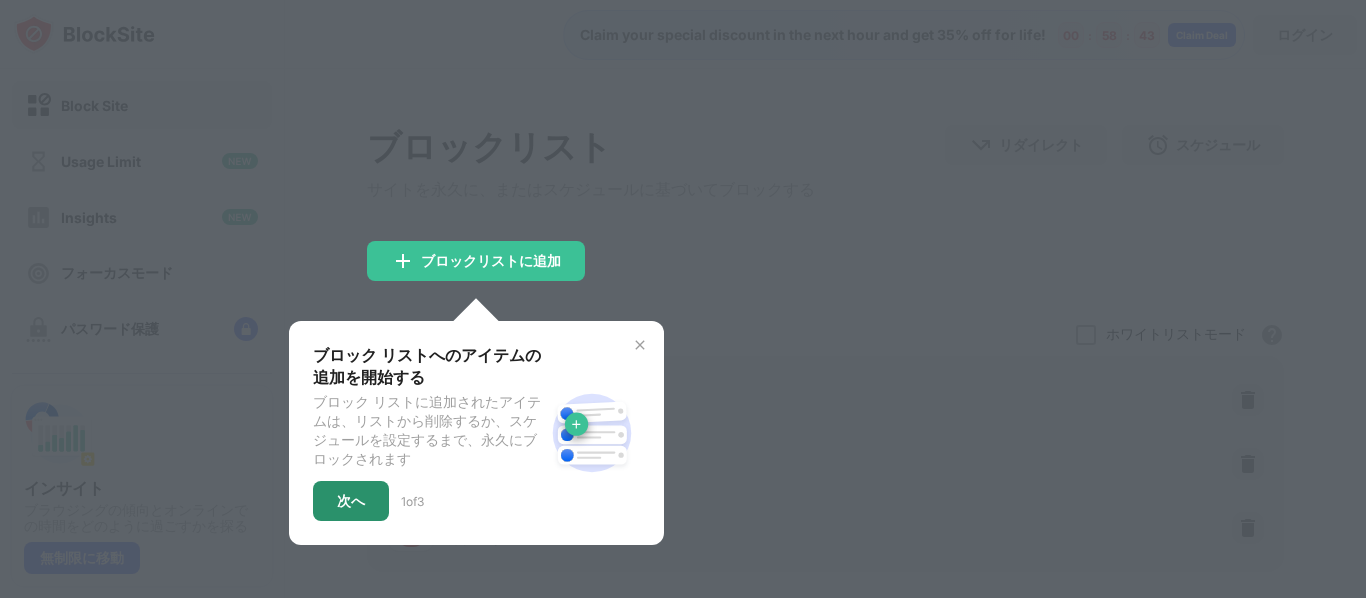 click on "次へ" at bounding box center (351, 501) 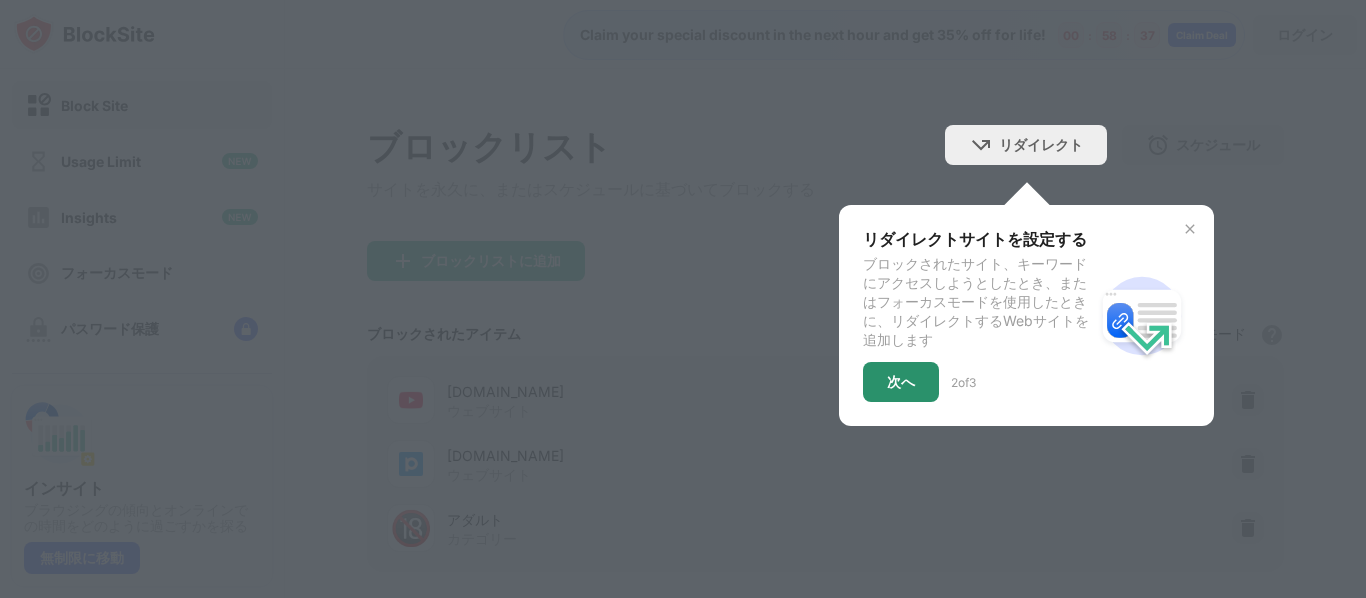 click on "次へ" at bounding box center [901, 382] 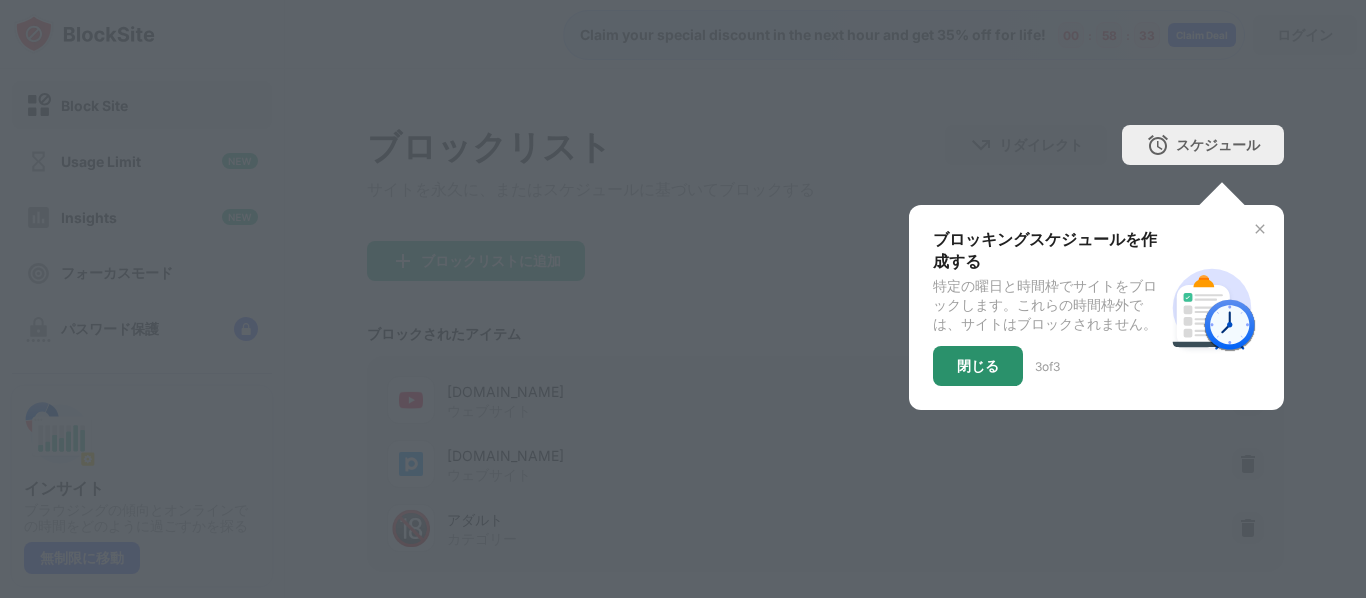 click on "閉じる" at bounding box center [978, 366] 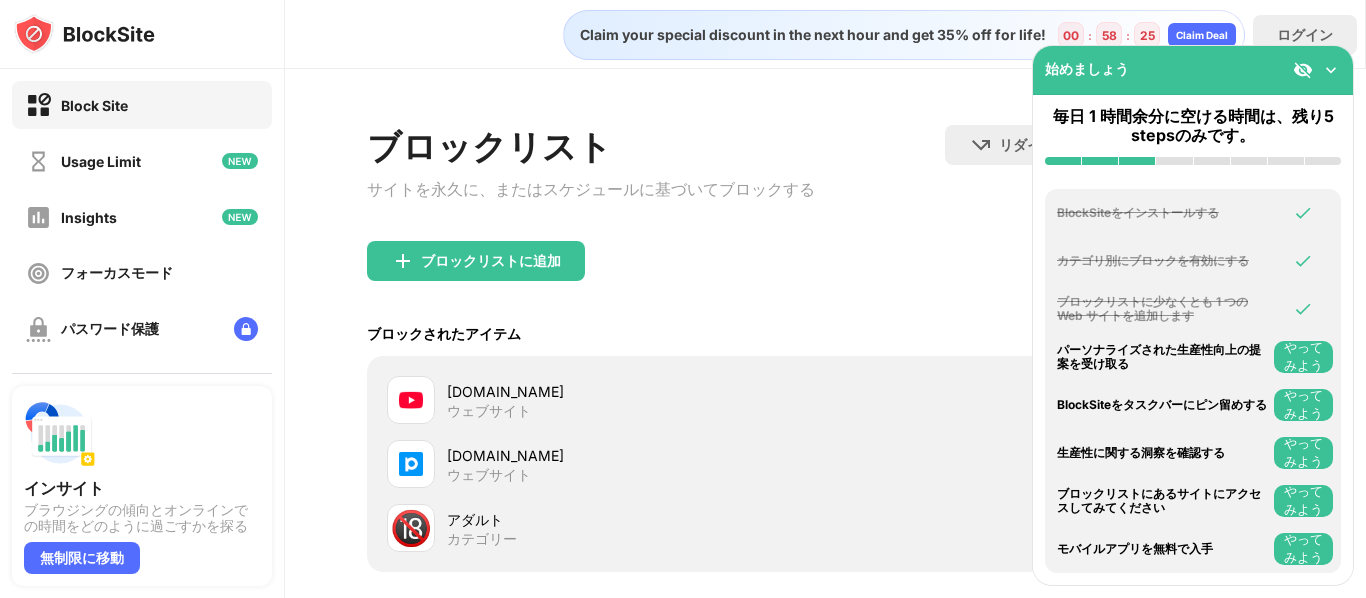 click at bounding box center [1331, 70] 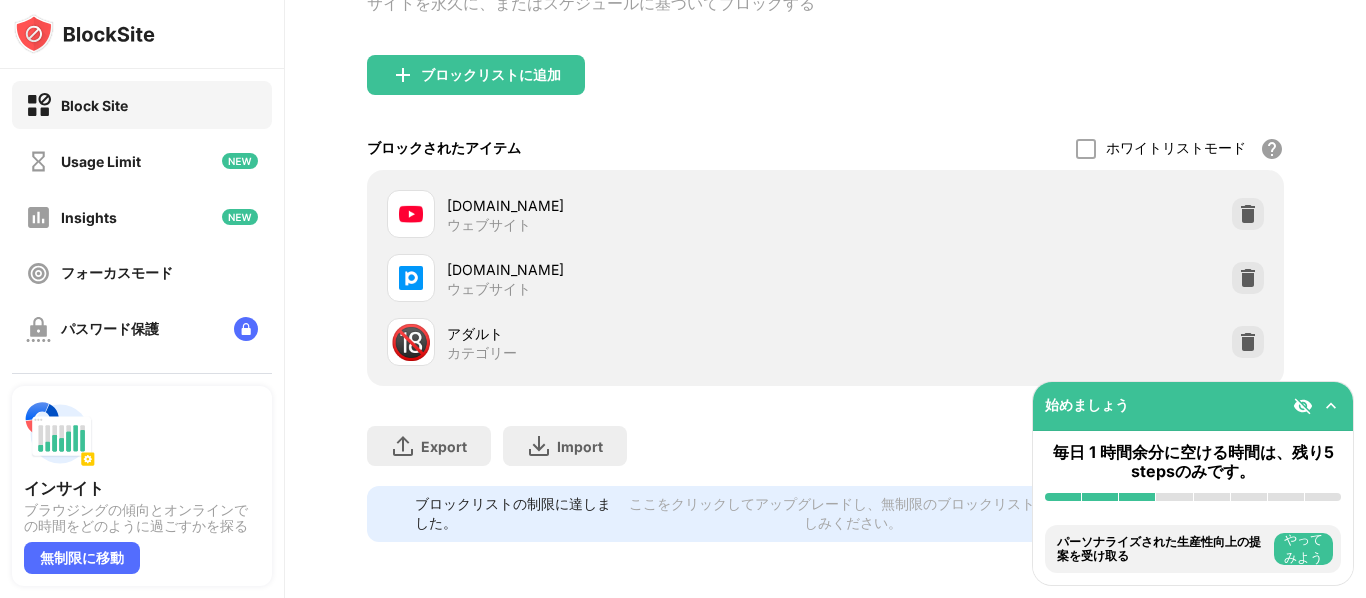 scroll, scrollTop: 0, scrollLeft: 0, axis: both 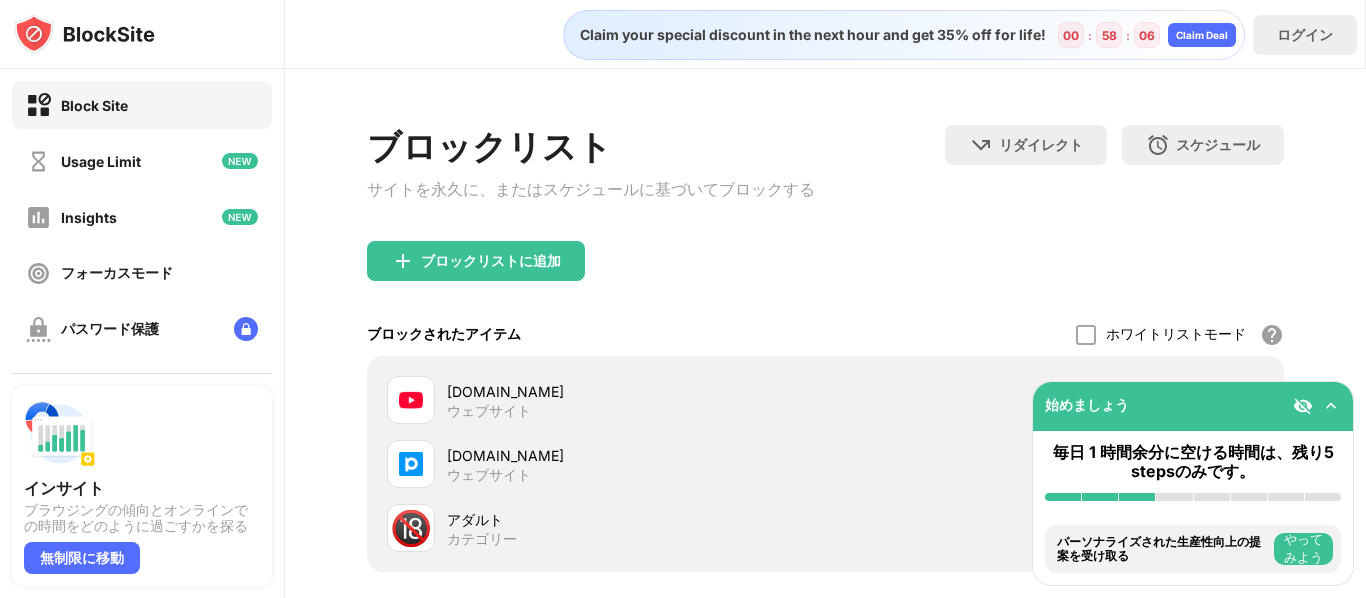 click on "ブロックリストに追加" at bounding box center [825, 277] 